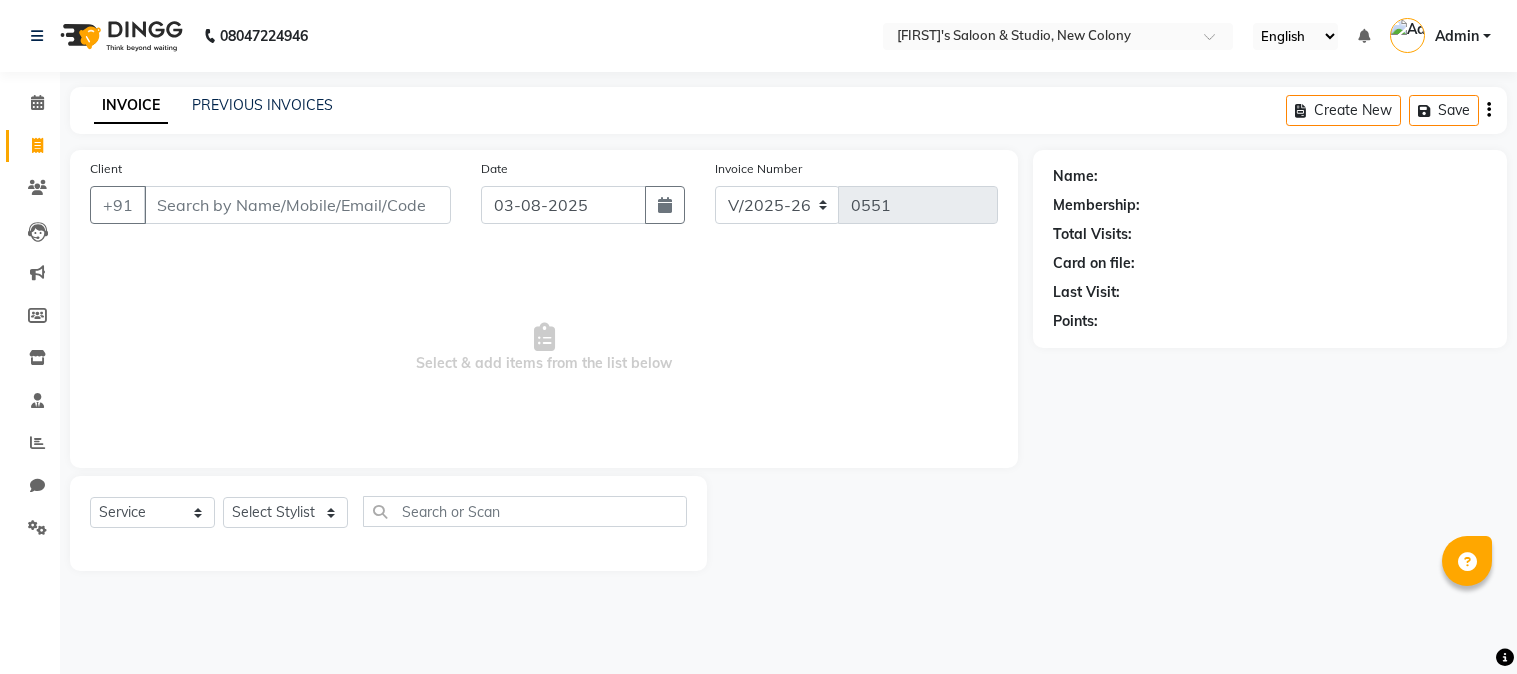 select on "7536" 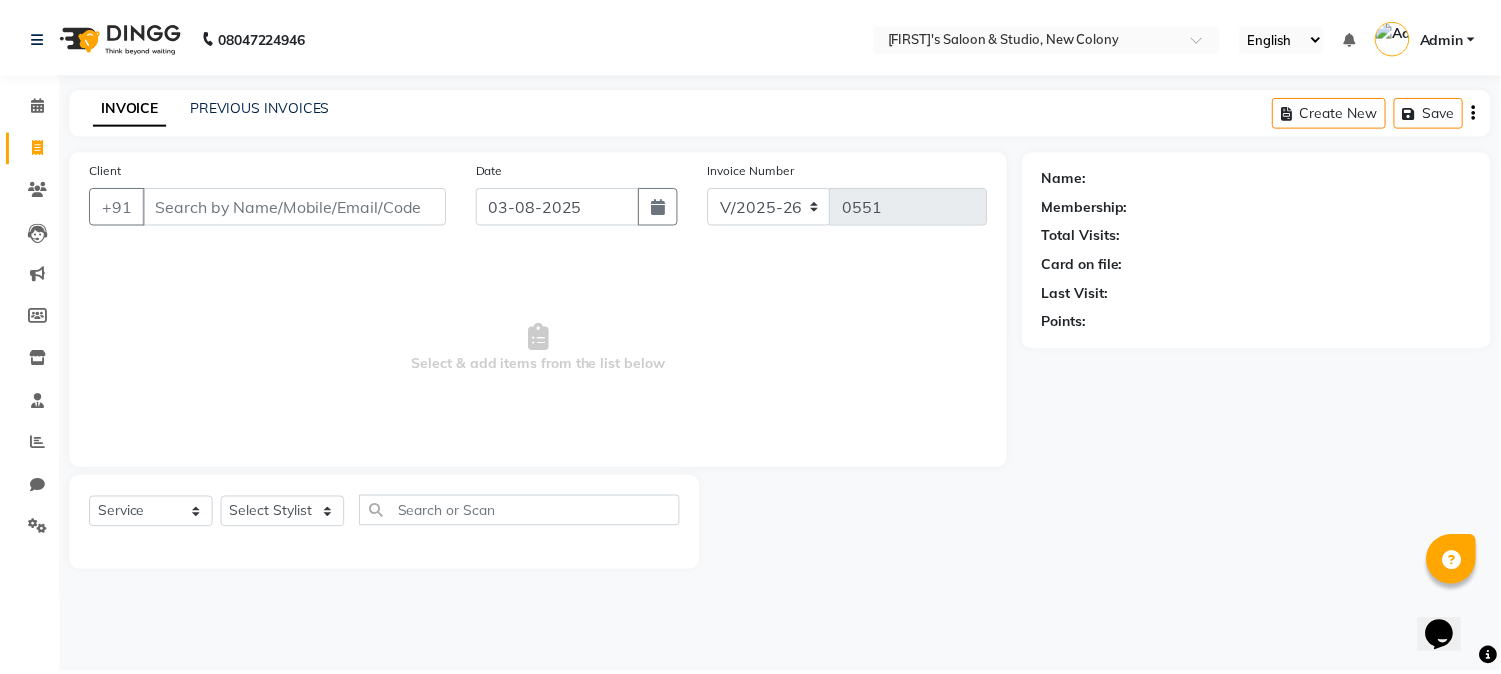 scroll, scrollTop: 0, scrollLeft: 0, axis: both 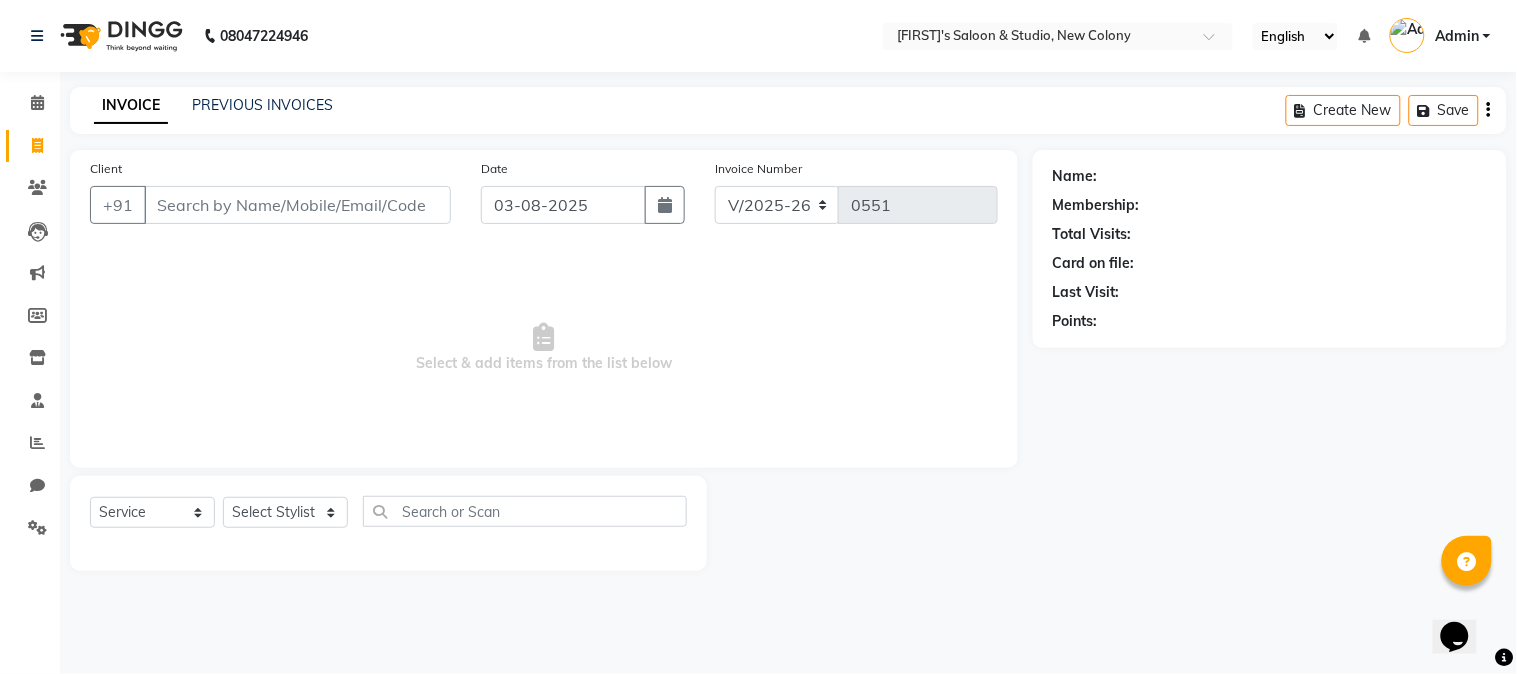 drag, startPoint x: 264, startPoint y: 176, endPoint x: 266, endPoint y: 221, distance: 45.044422 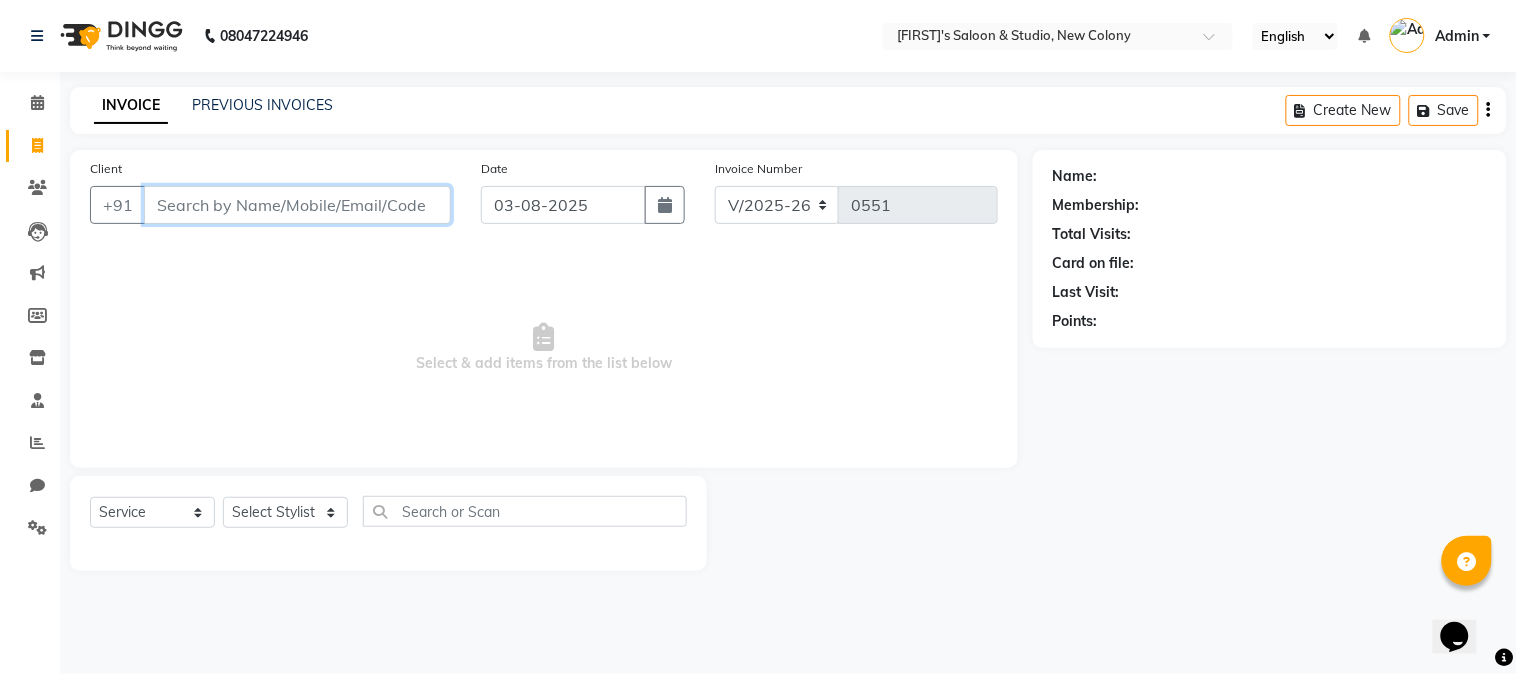 click on "Client" at bounding box center (297, 205) 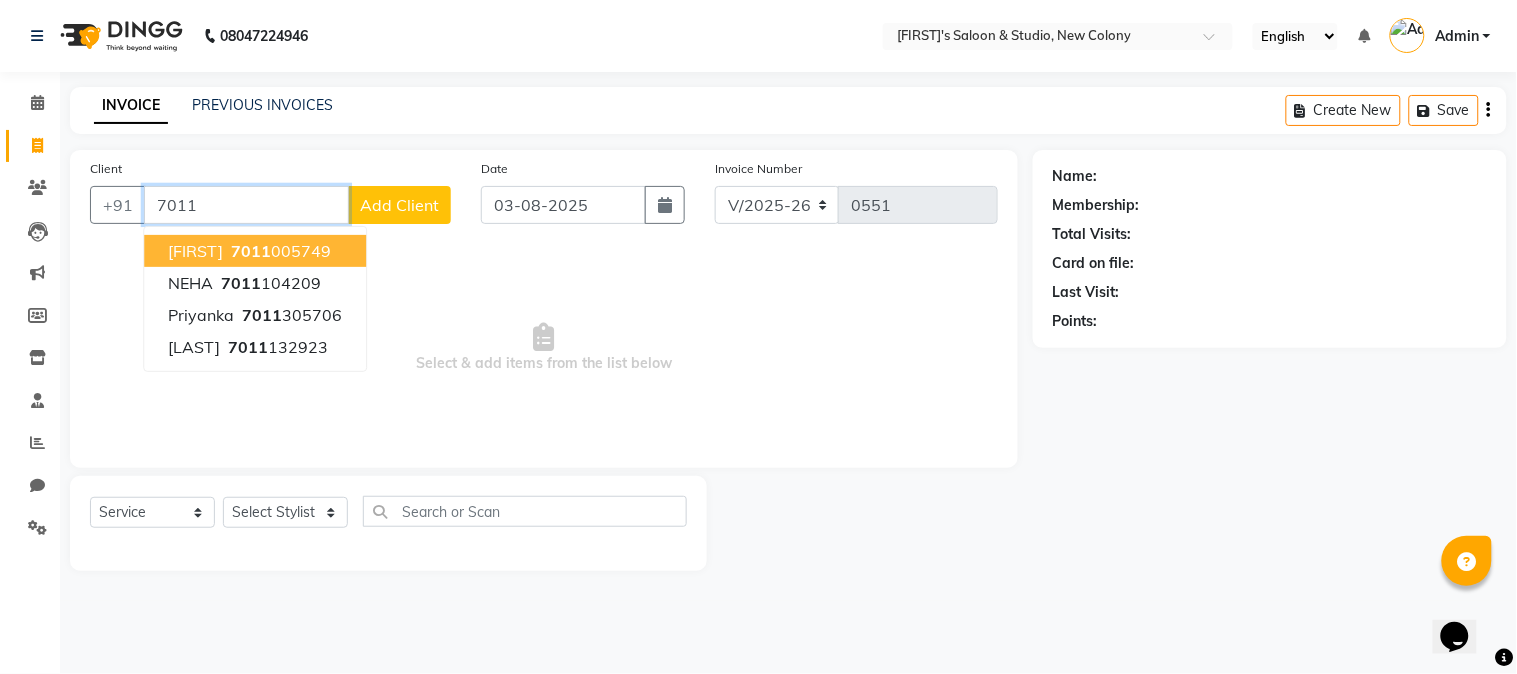 click on "[PHONE]" at bounding box center [279, 251] 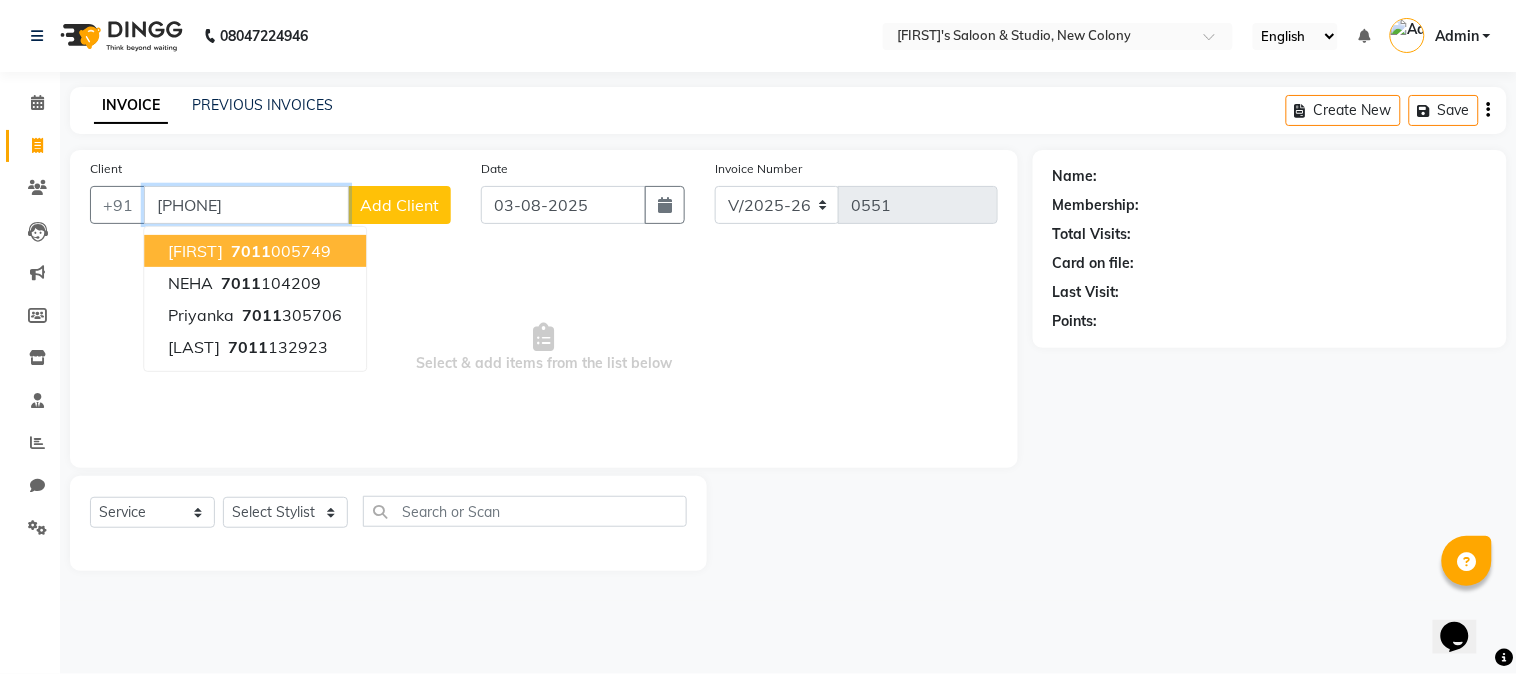 type on "[PHONE]" 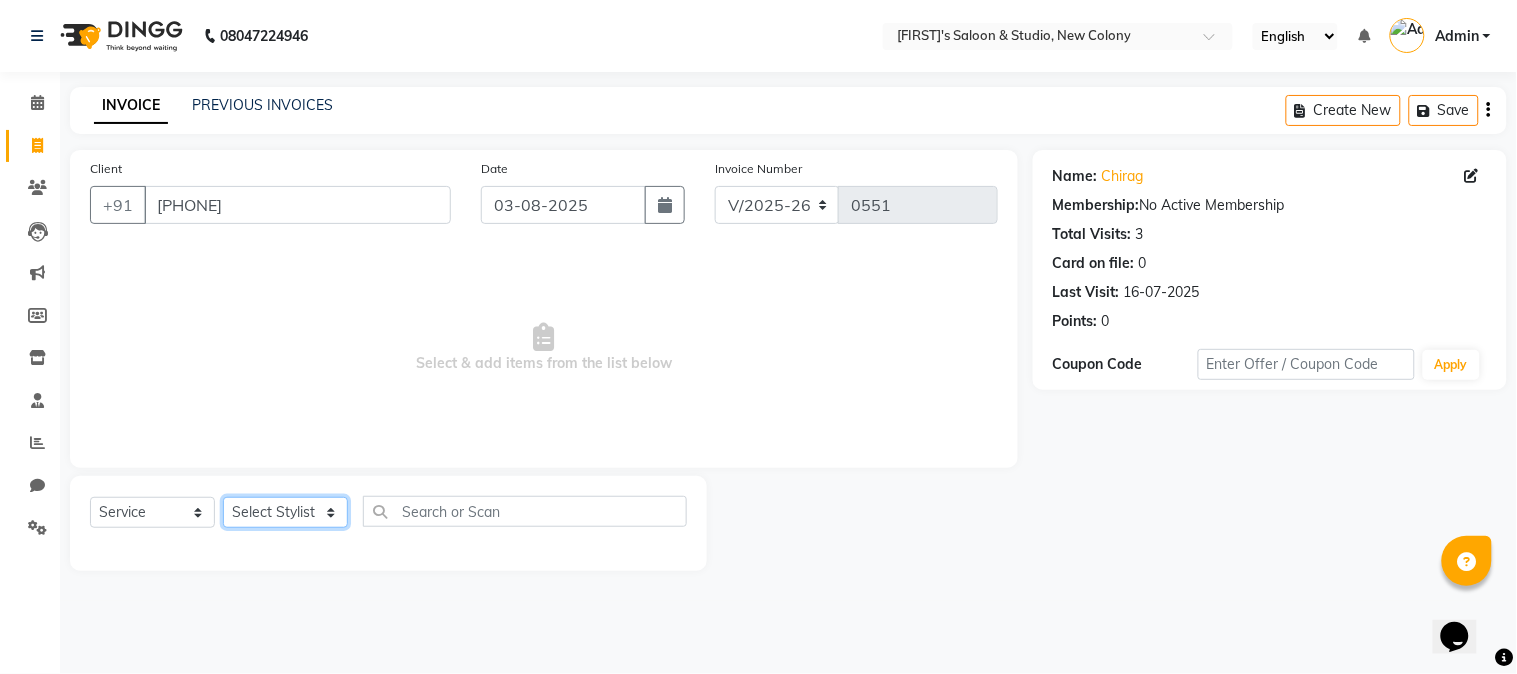 click on "Select Stylist [FIRST] [FIRST] [FIRST] [FIRST] [FIRST] [FIRST]" 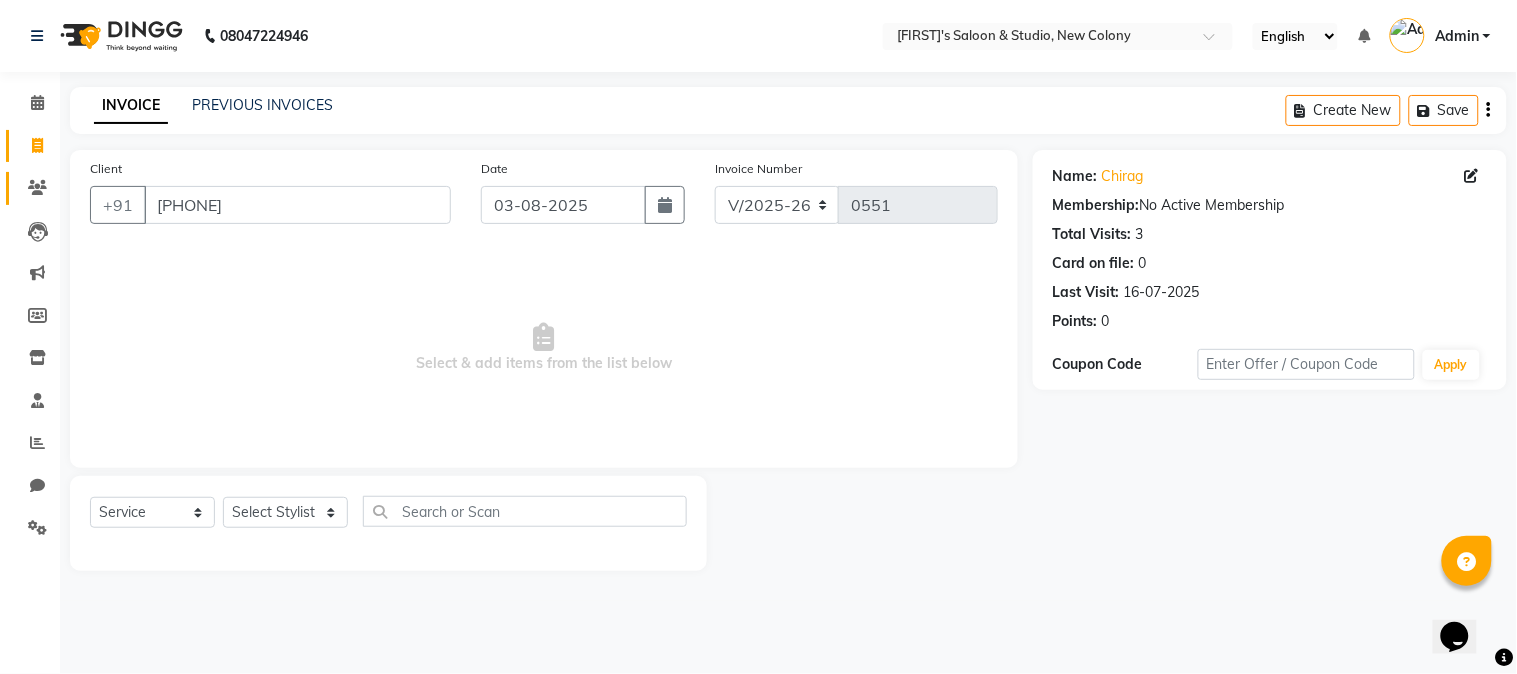 click on "Clients" 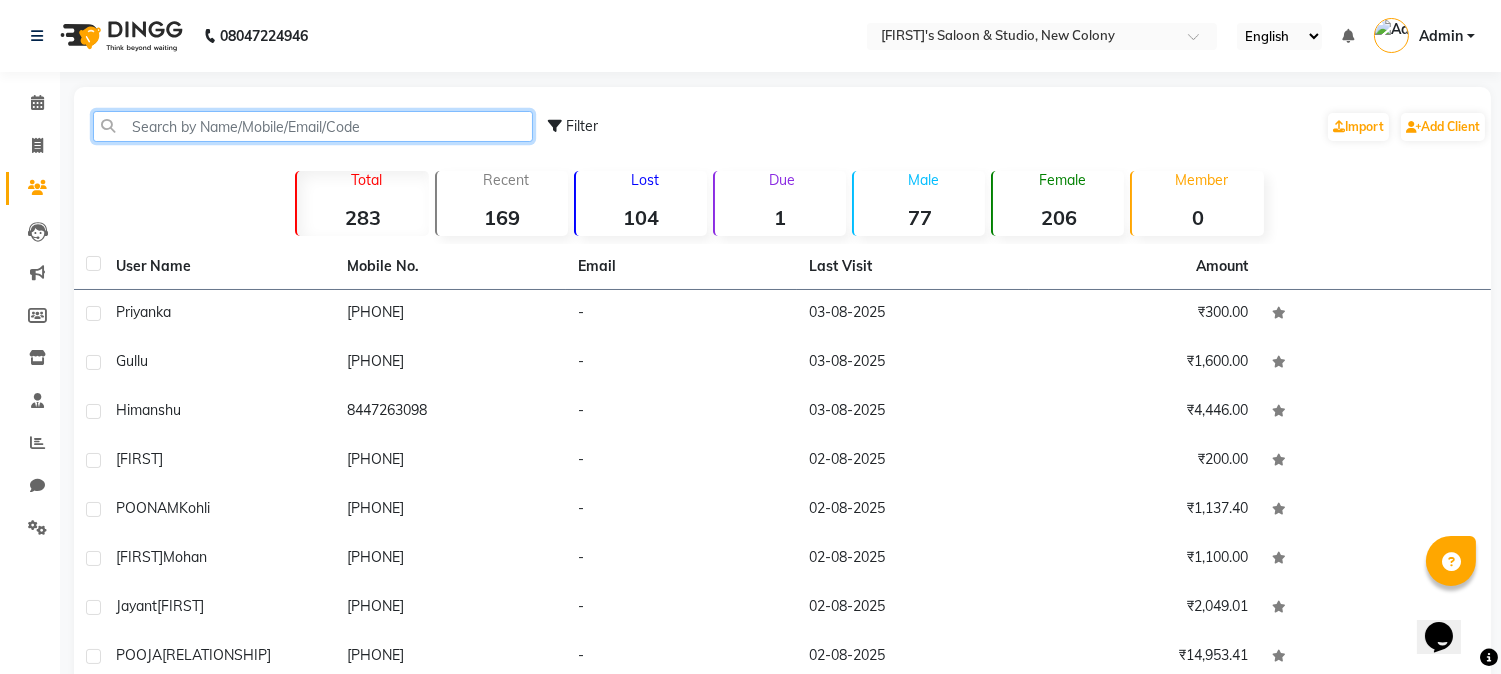 click 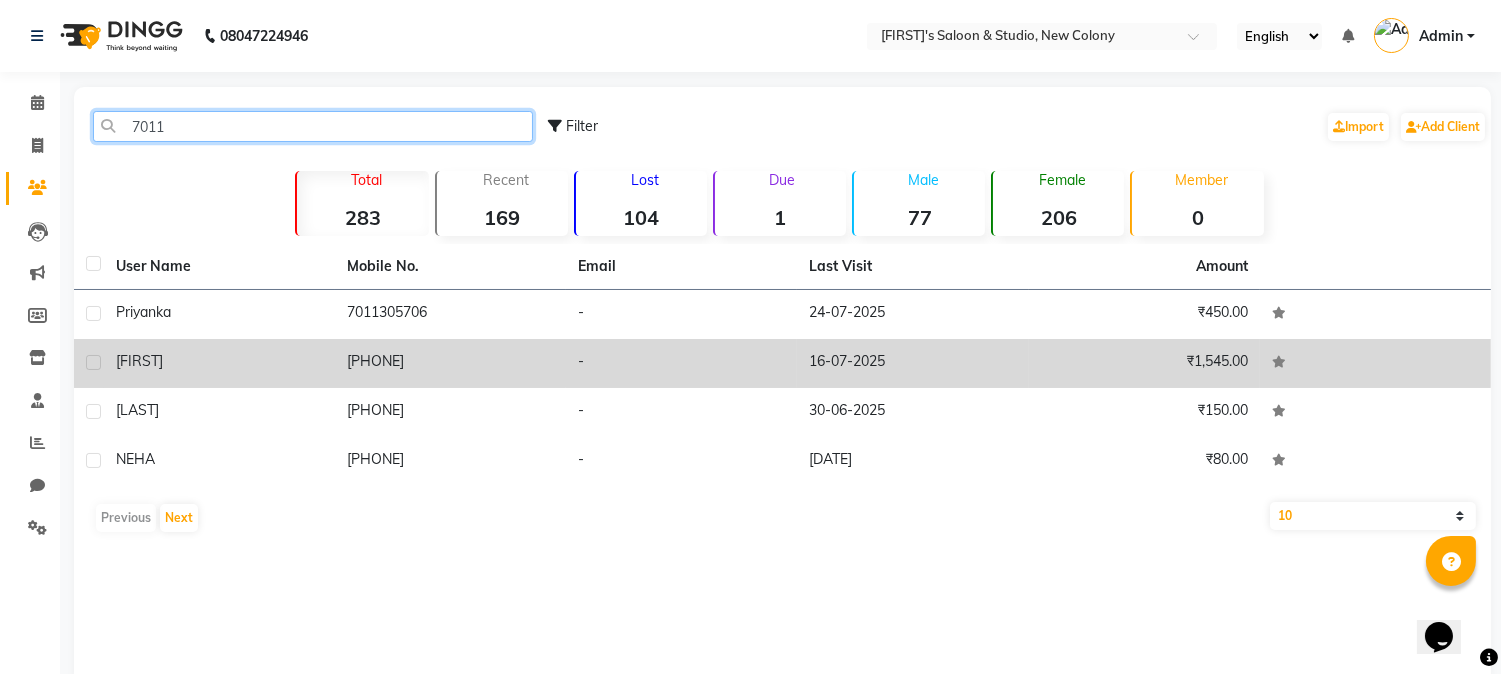 type on "7011" 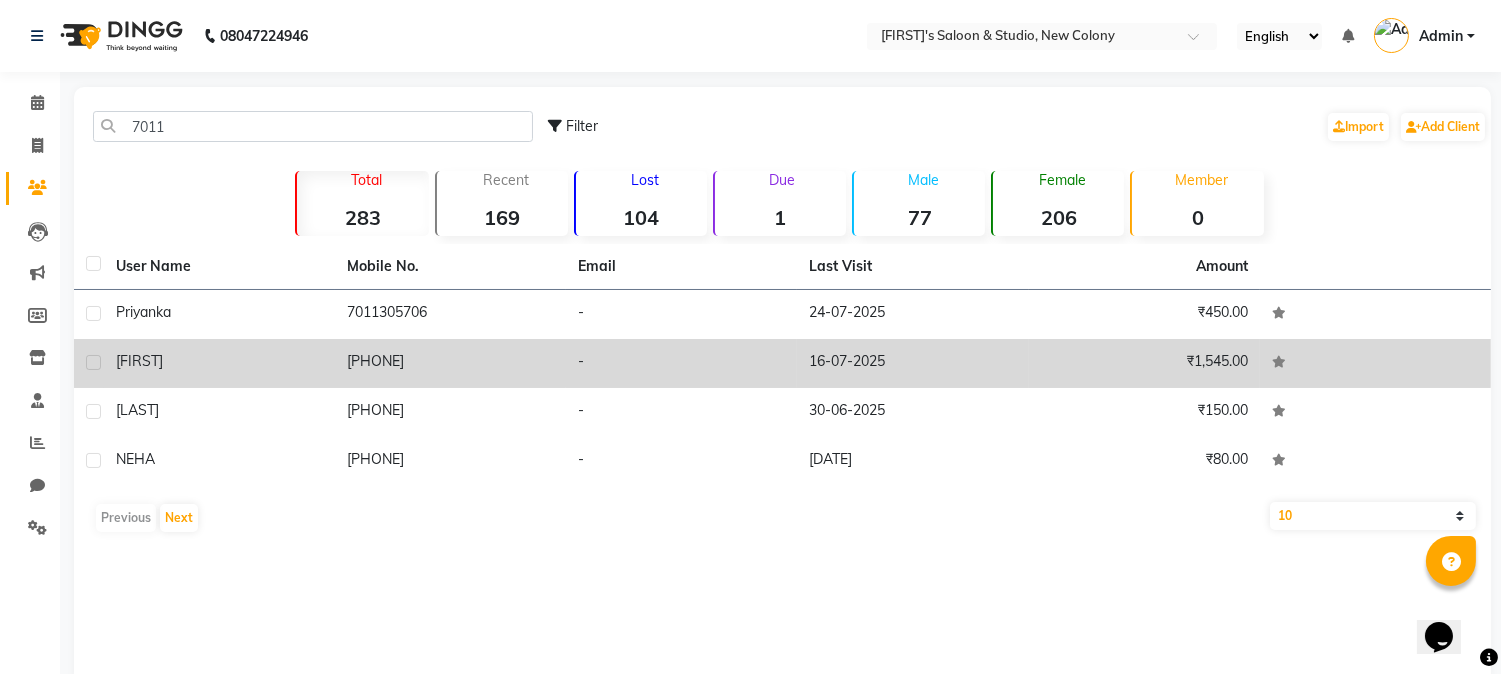 click on "[FIRST]" 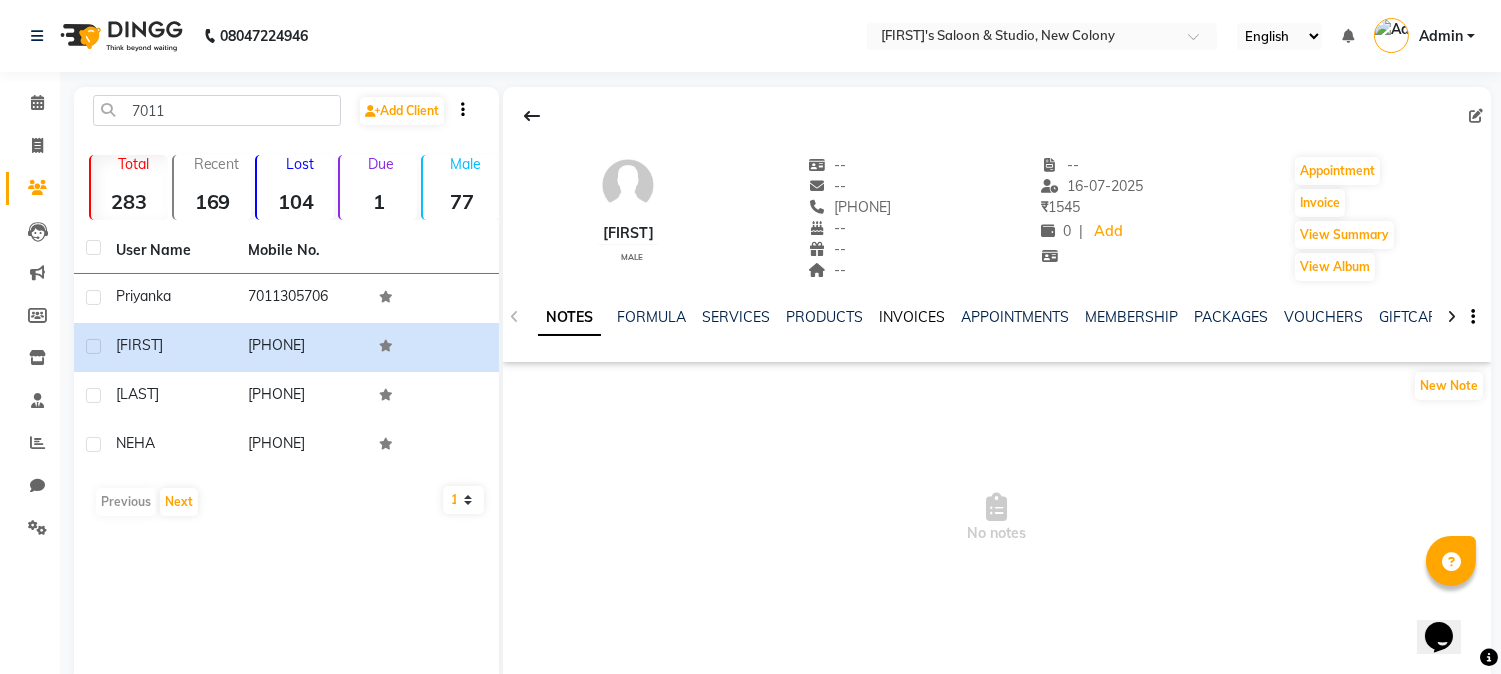 click on "INVOICES" 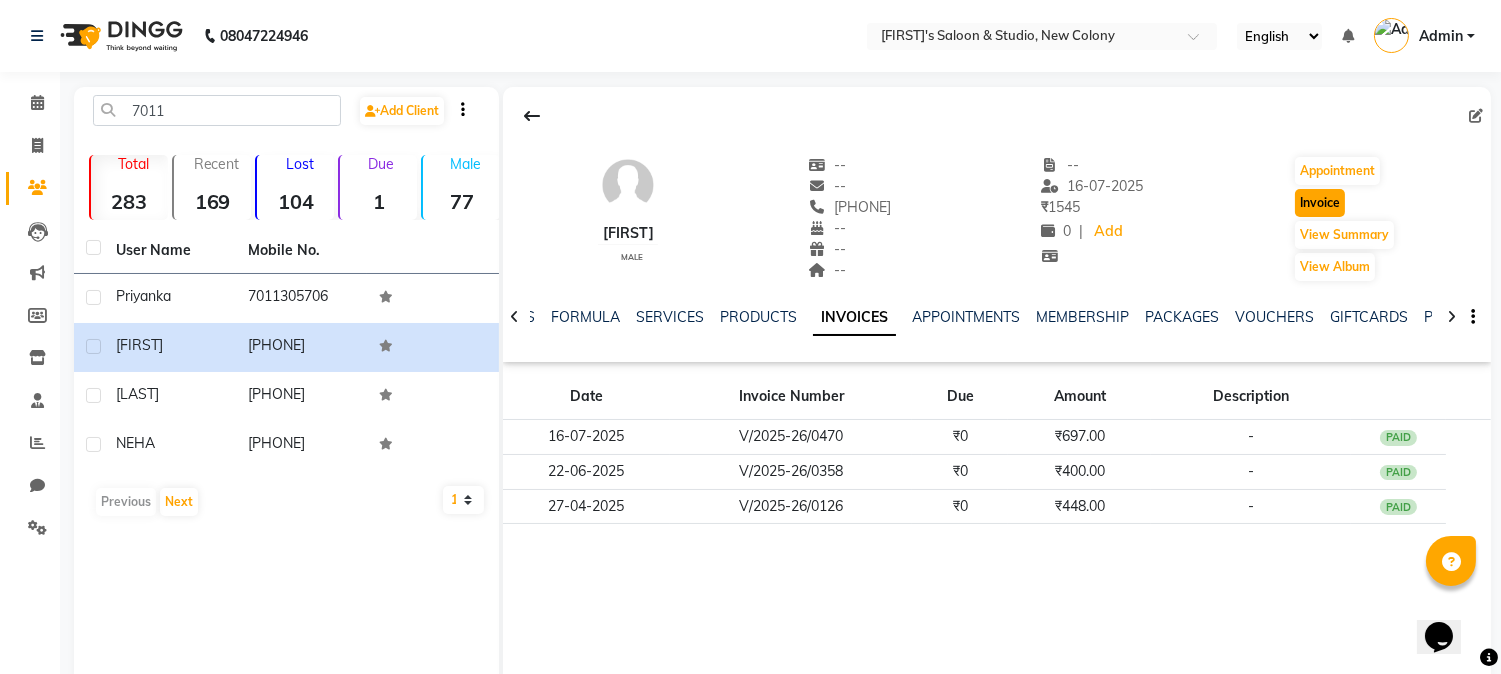 click on "Invoice" 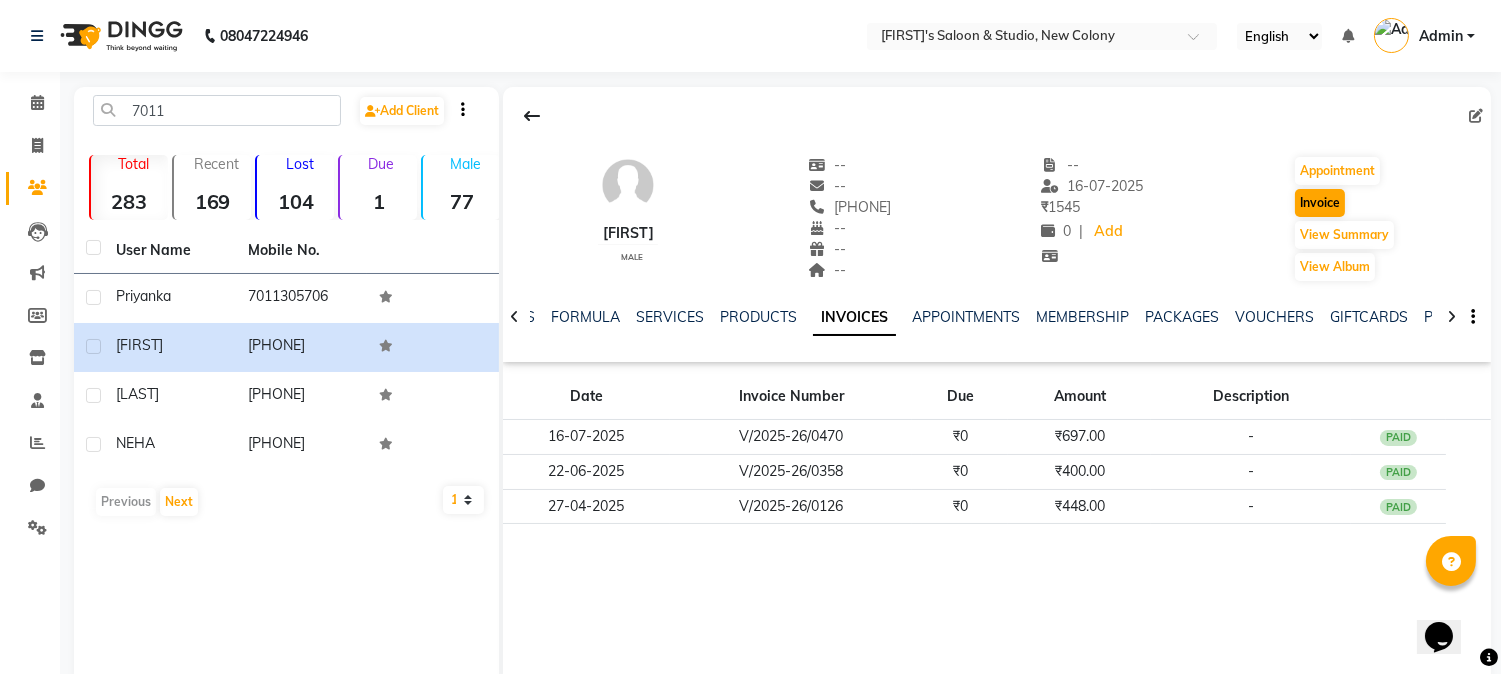 select on "service" 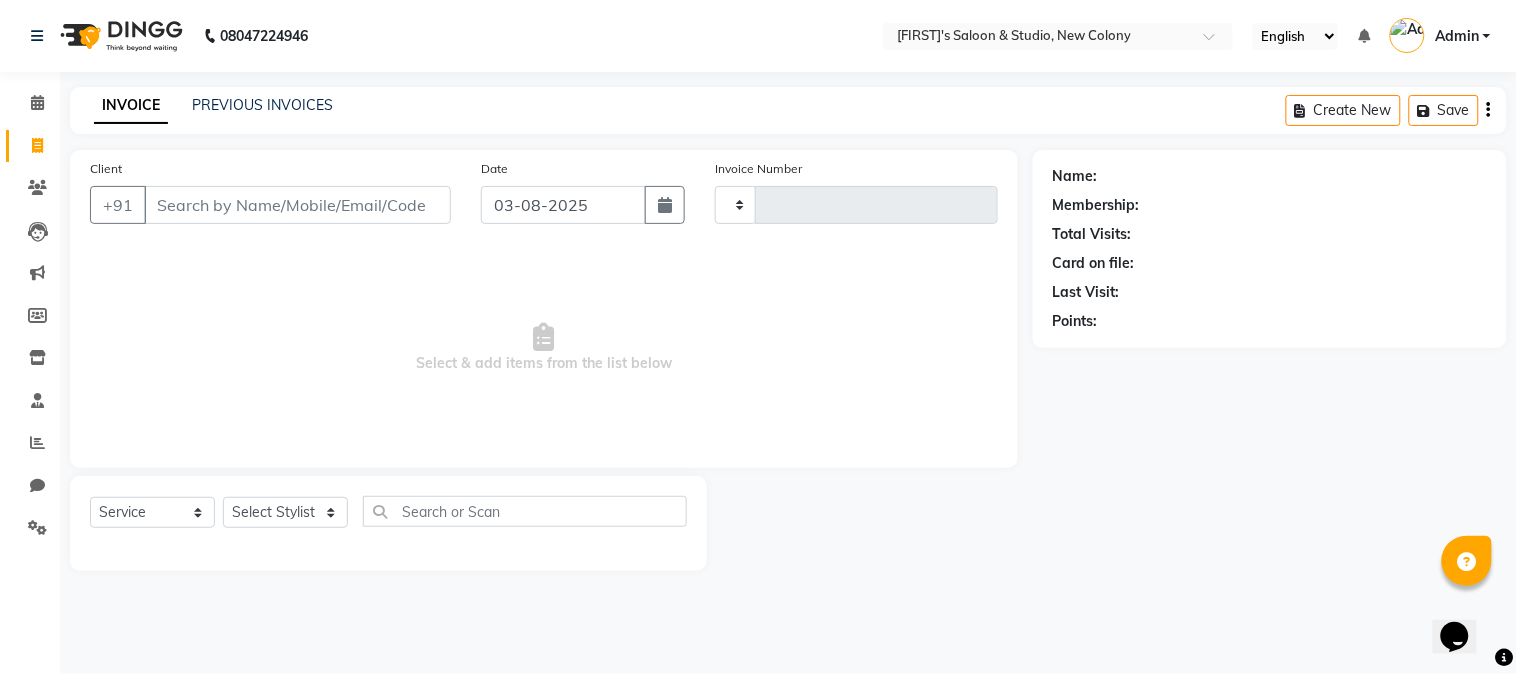 type on "0551" 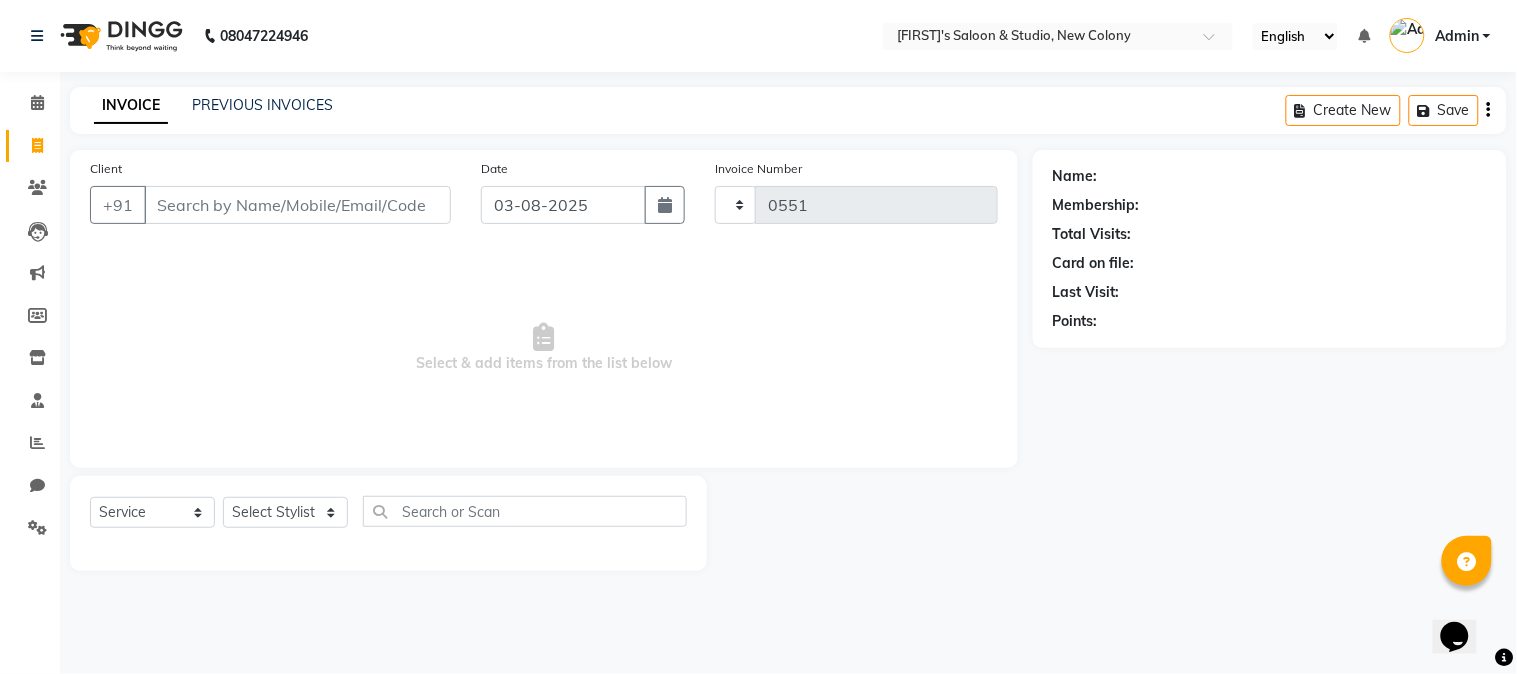 select on "7536" 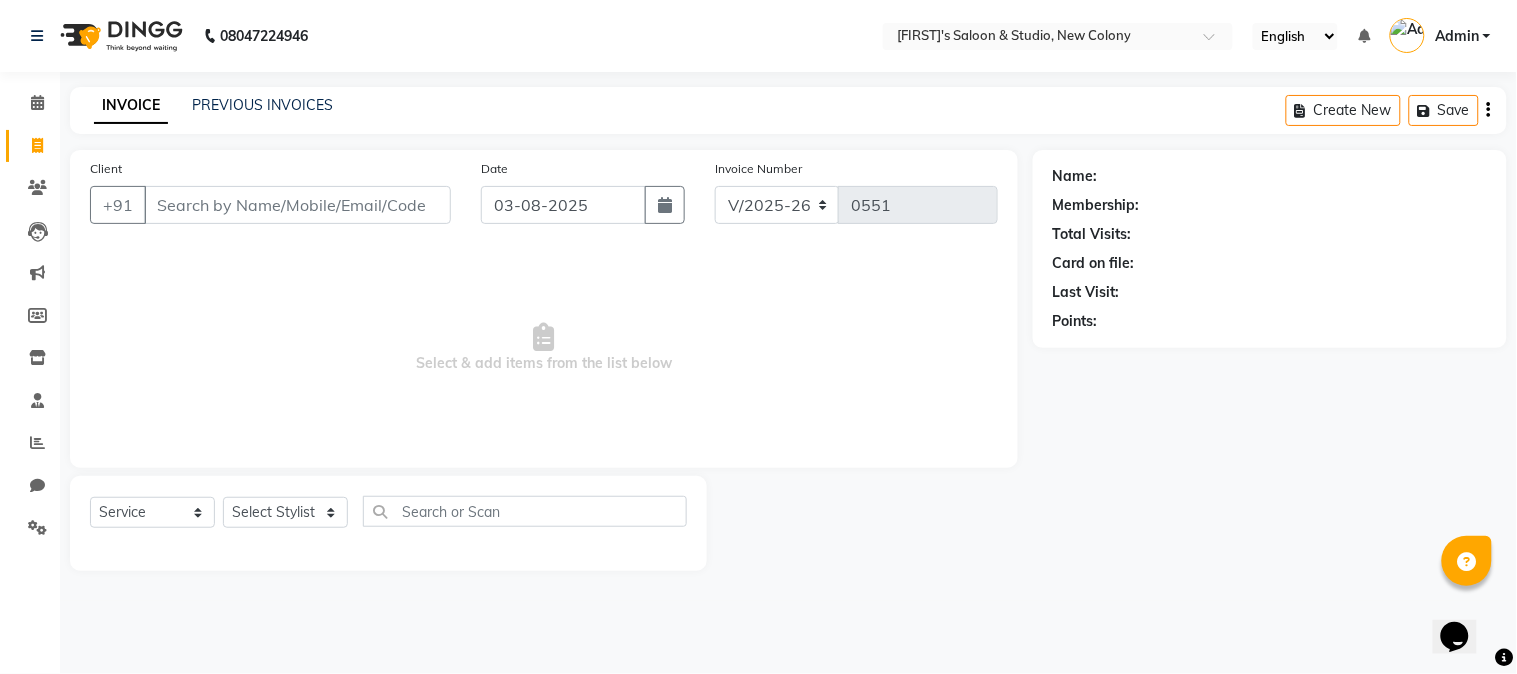 type on "[PHONE]" 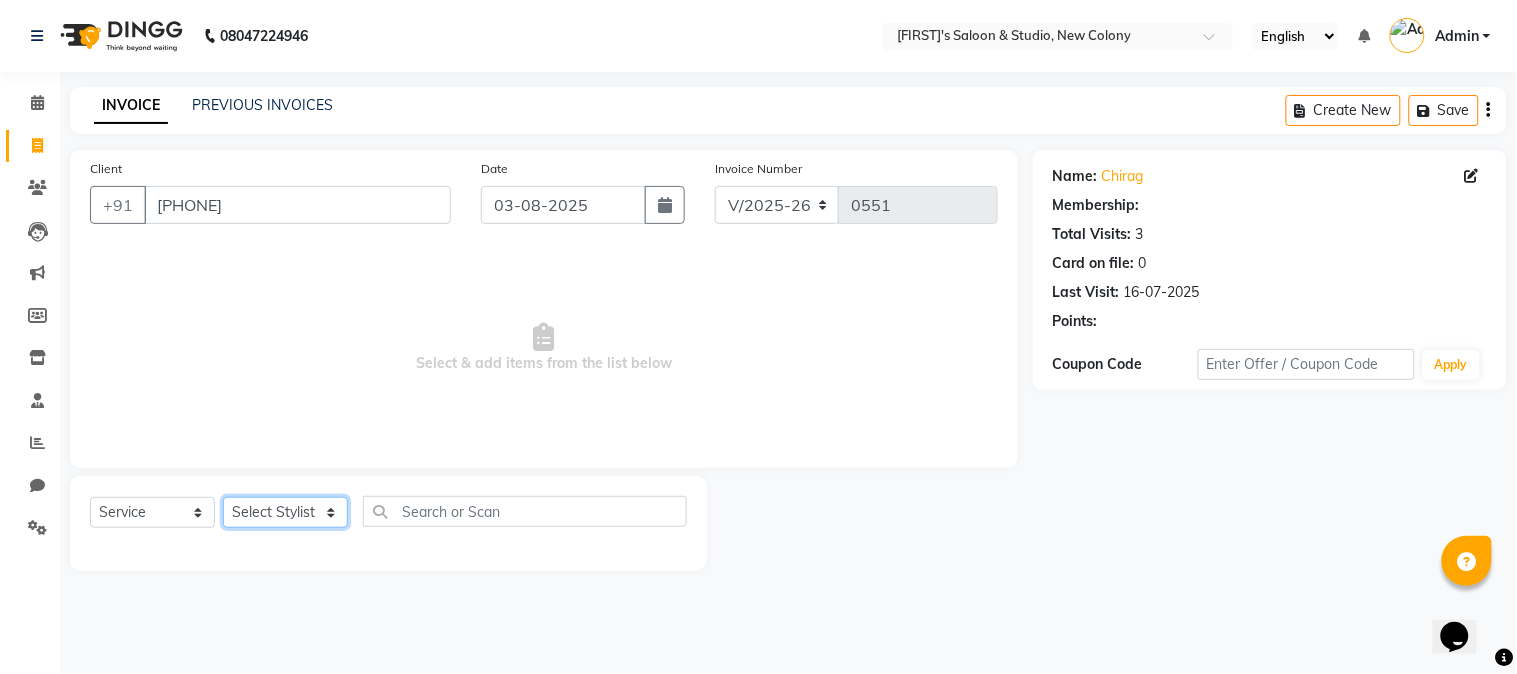 click on "Select Stylist [FIRST] [FIRST] [FIRST] [FIRST] [FIRST] [FIRST]" 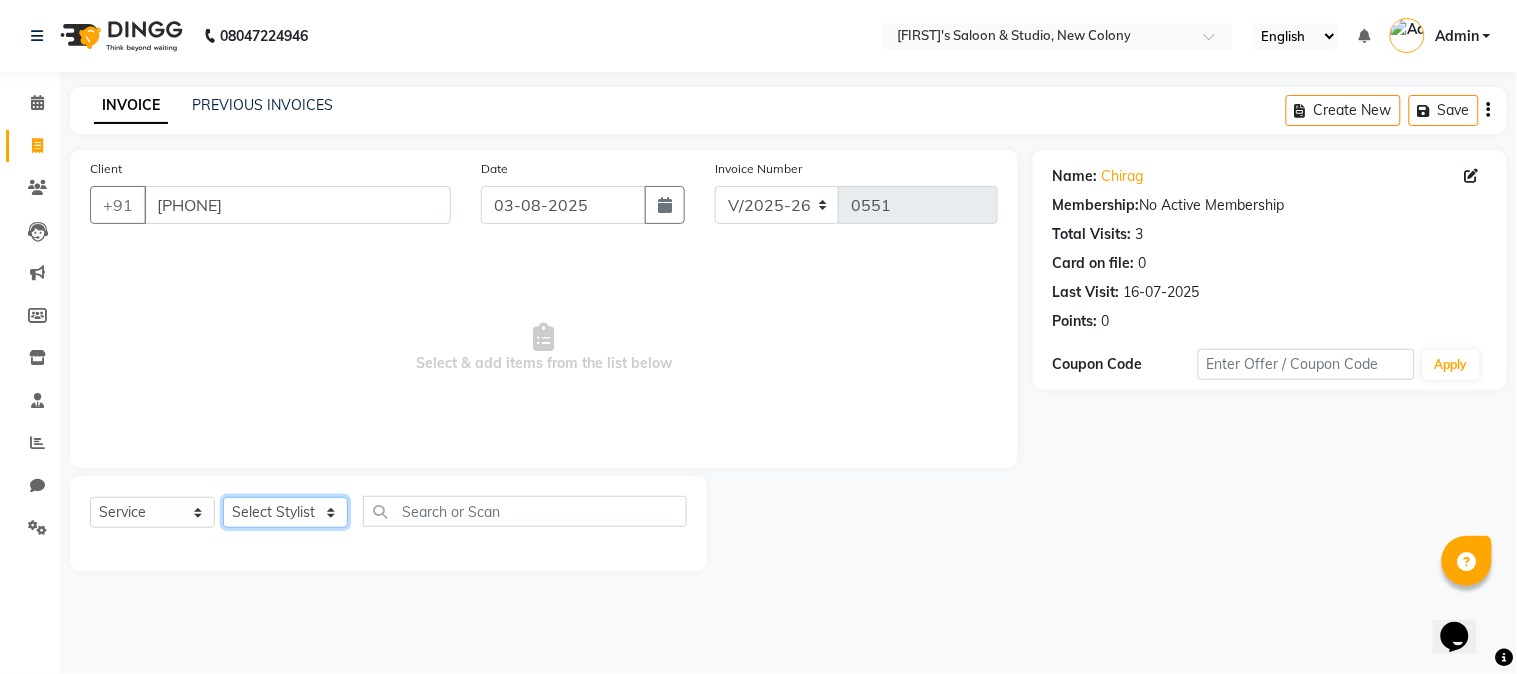 select on "[NUMBER]" 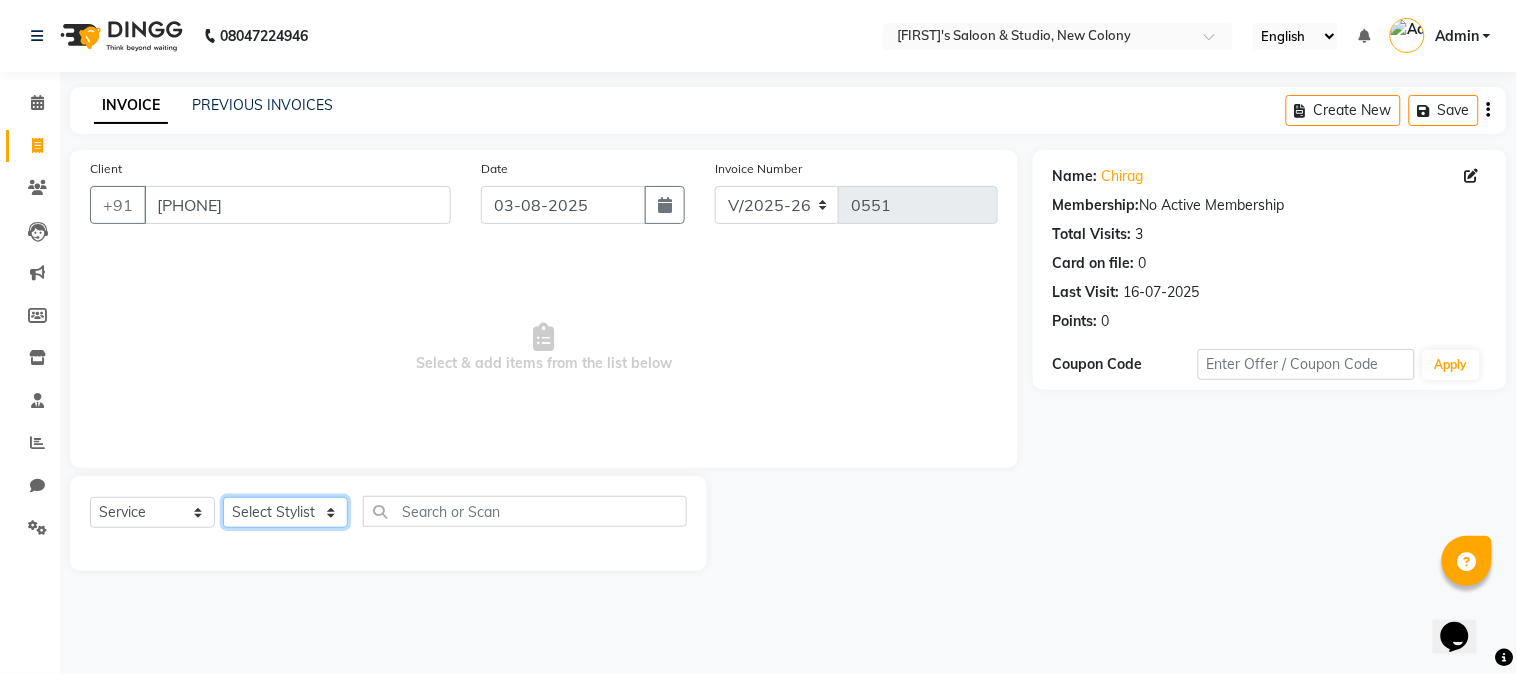click on "Select Stylist [FIRST] [FIRST] [FIRST] [FIRST] [FIRST] [FIRST]" 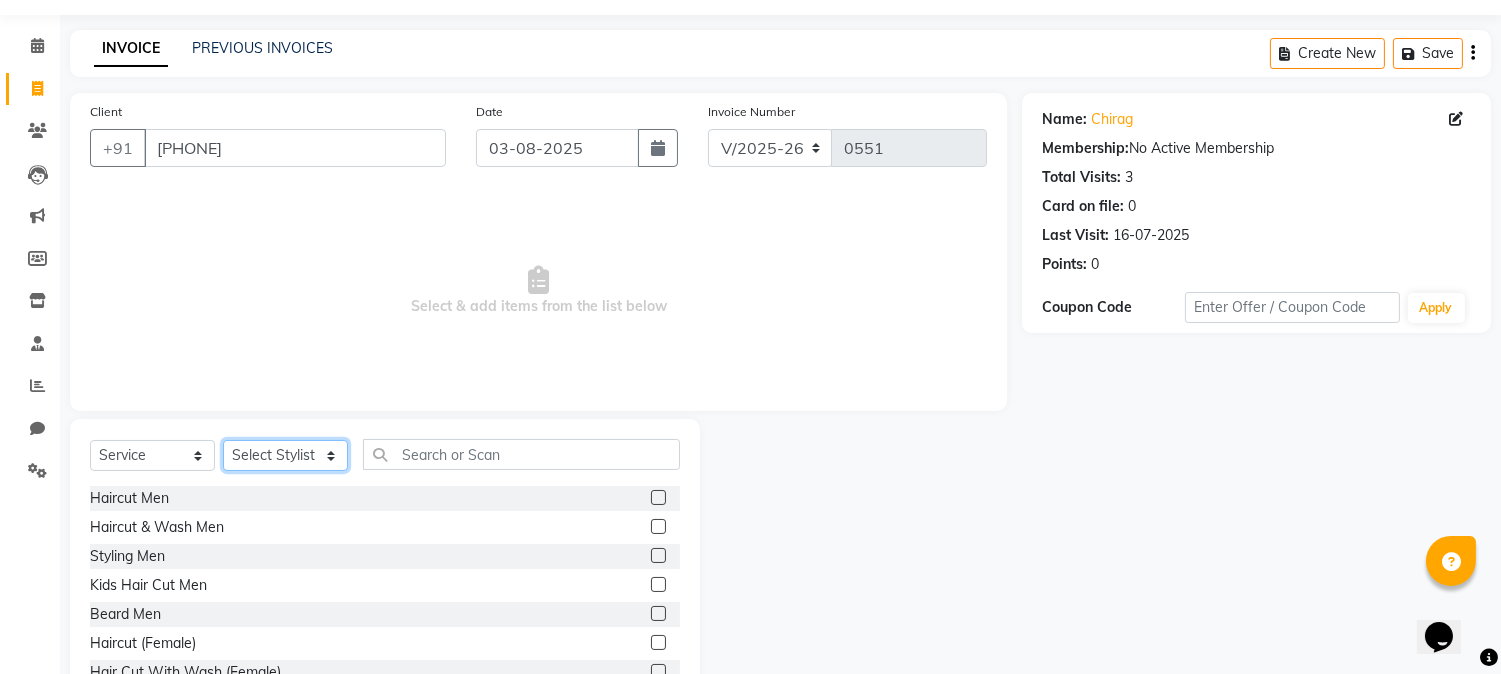 scroll, scrollTop: 111, scrollLeft: 0, axis: vertical 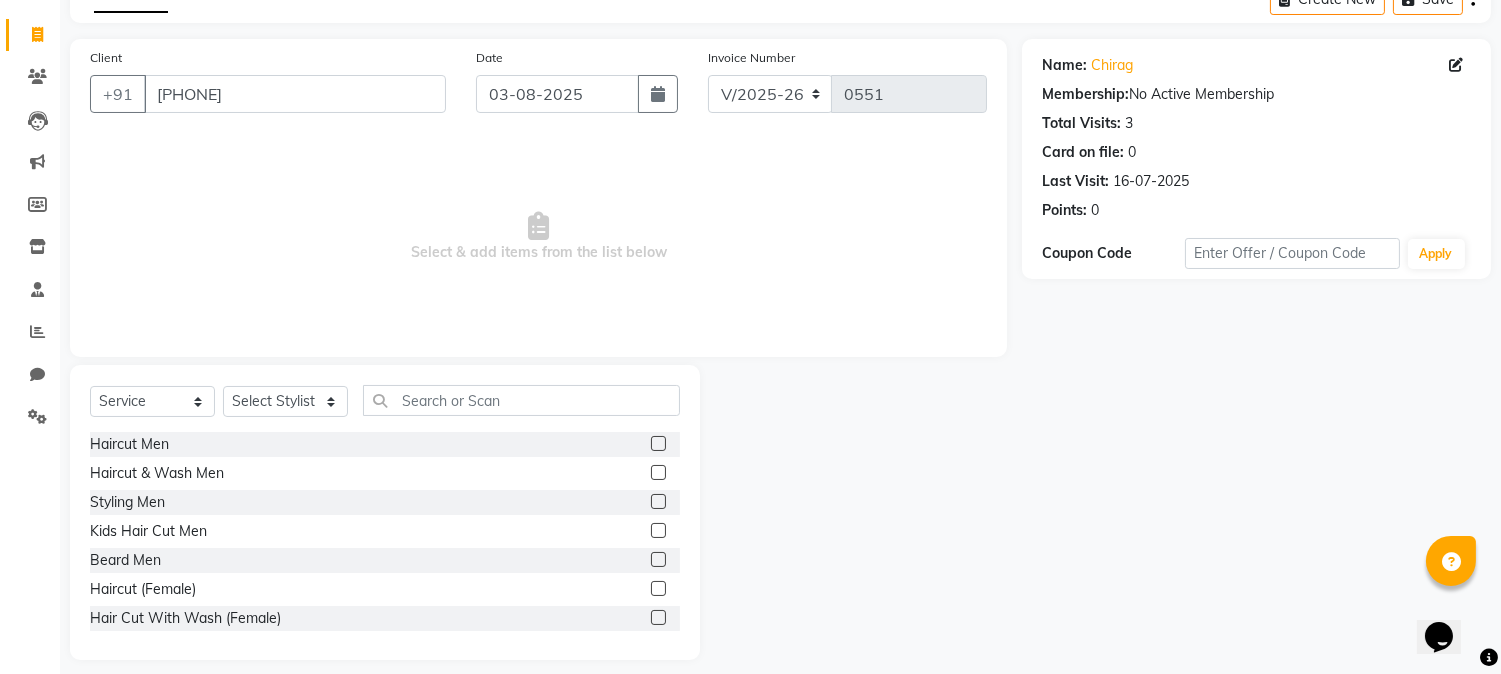 click 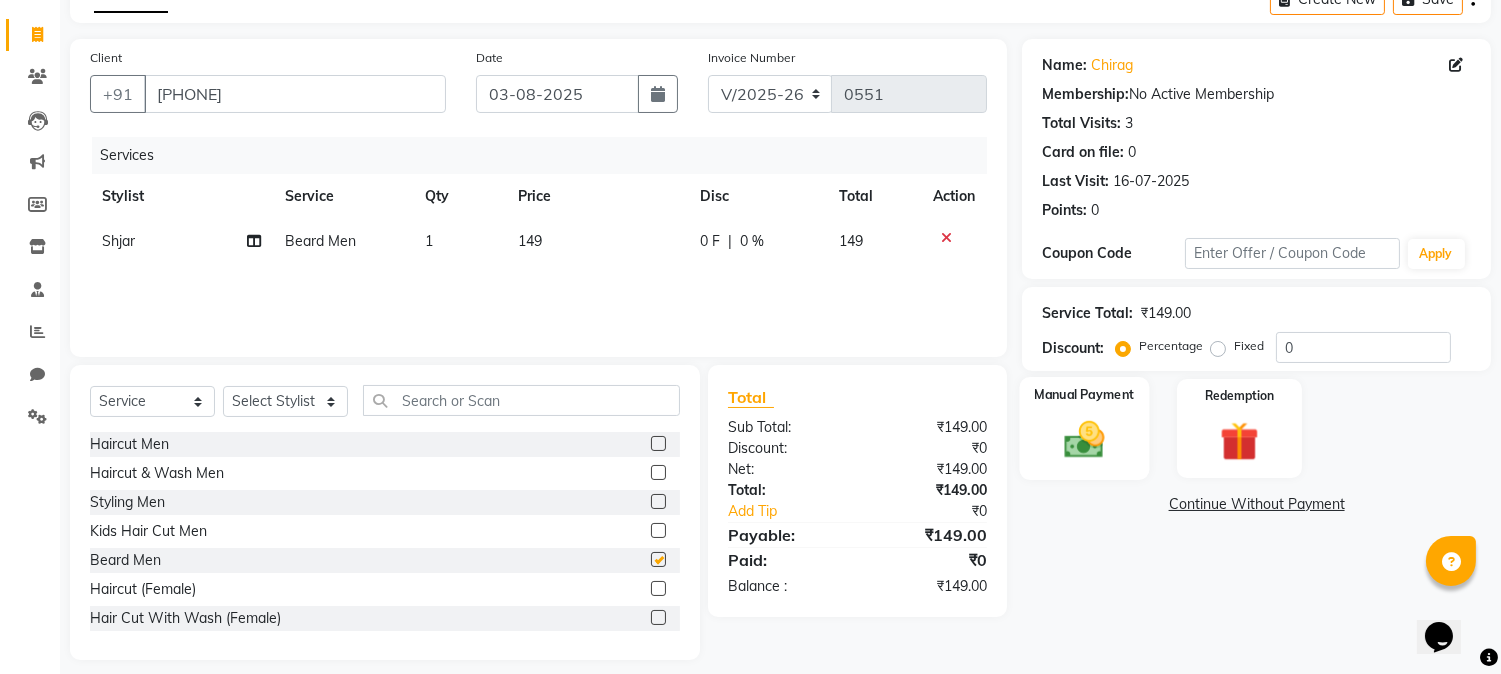 checkbox on "false" 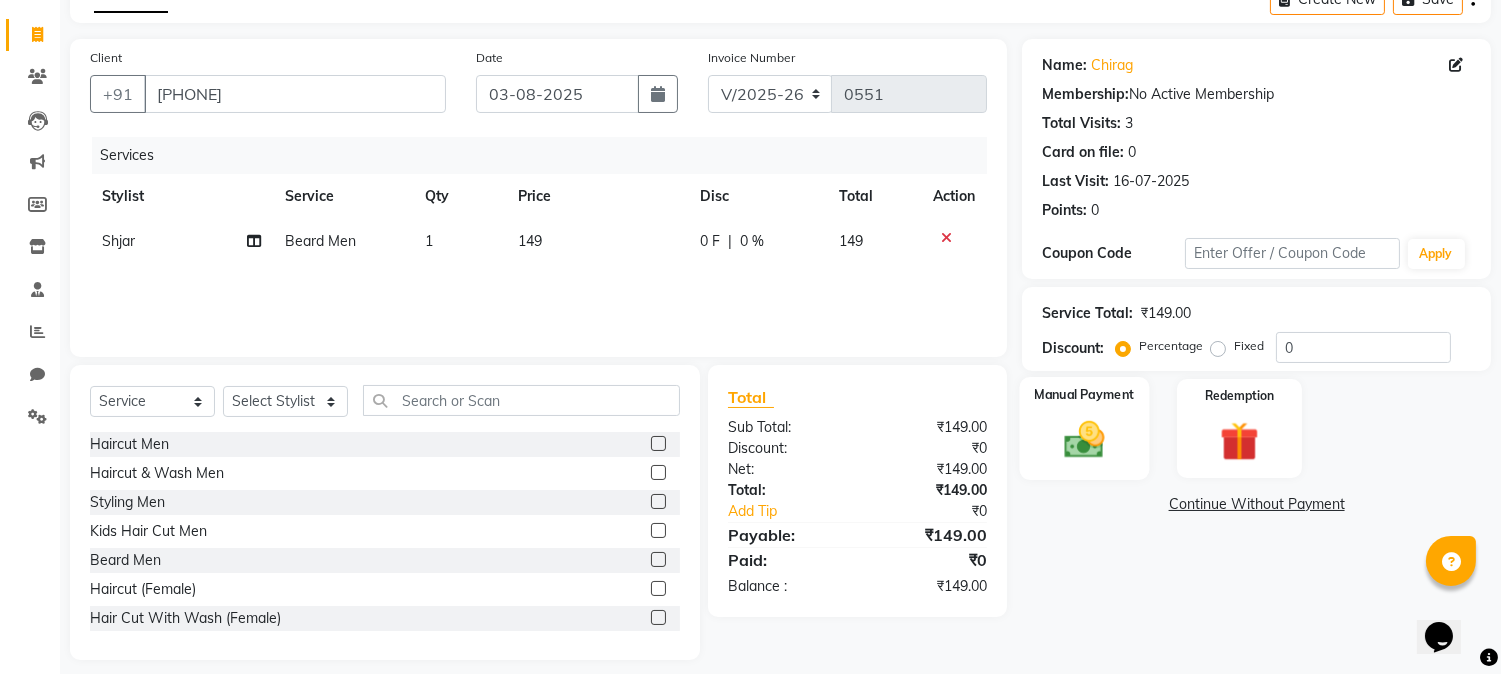 click on "Manual Payment" 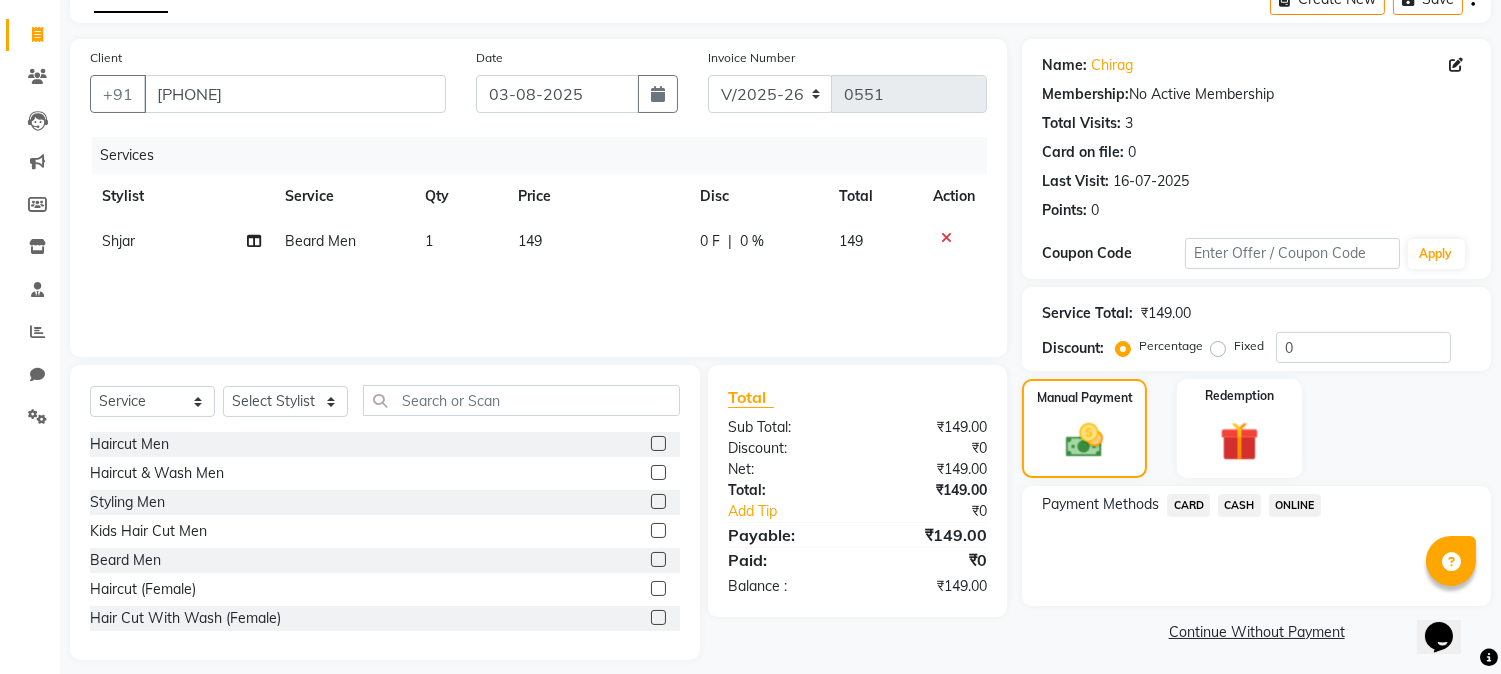 click on "ONLINE" 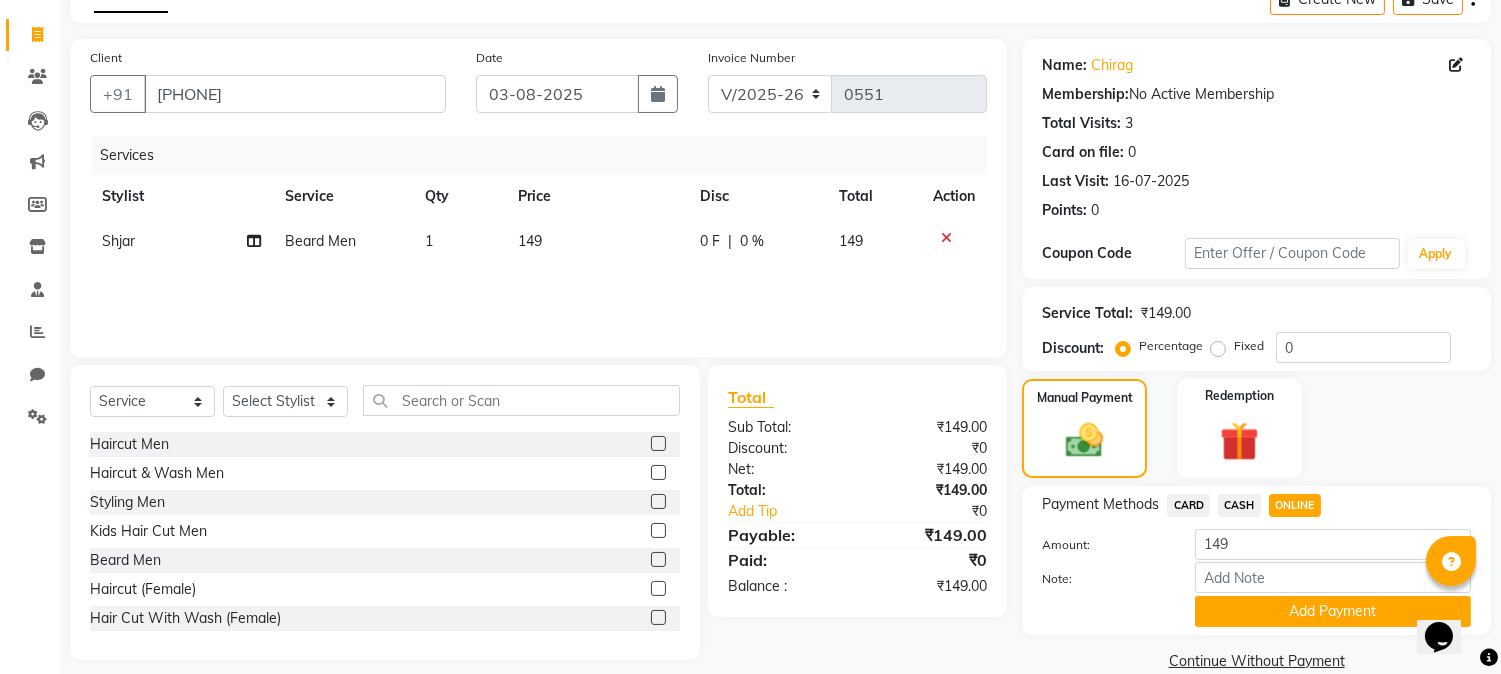 click on "Name: [FIRST] Membership: No Active Membership Total Visits: 3 Card on file: 0 Last Visit: [DATE] Points: 0 Coupon Code Apply Service Total: ₹149.00 Discount: Percentage Fixed 0 Manual Payment Redemption Payment Methods CARD CASH ONLINE Amount: 149 Note: Add Payment Continue Without Payment" 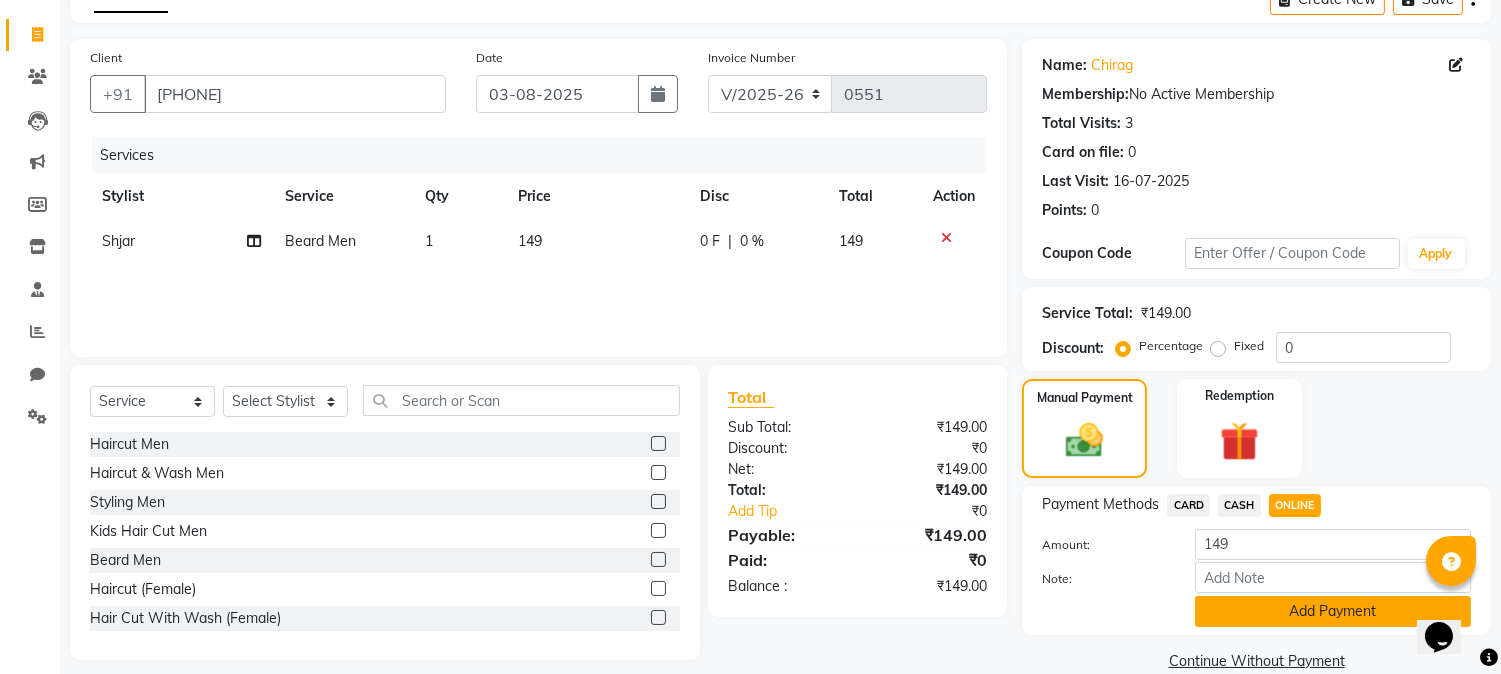 scroll, scrollTop: 142, scrollLeft: 0, axis: vertical 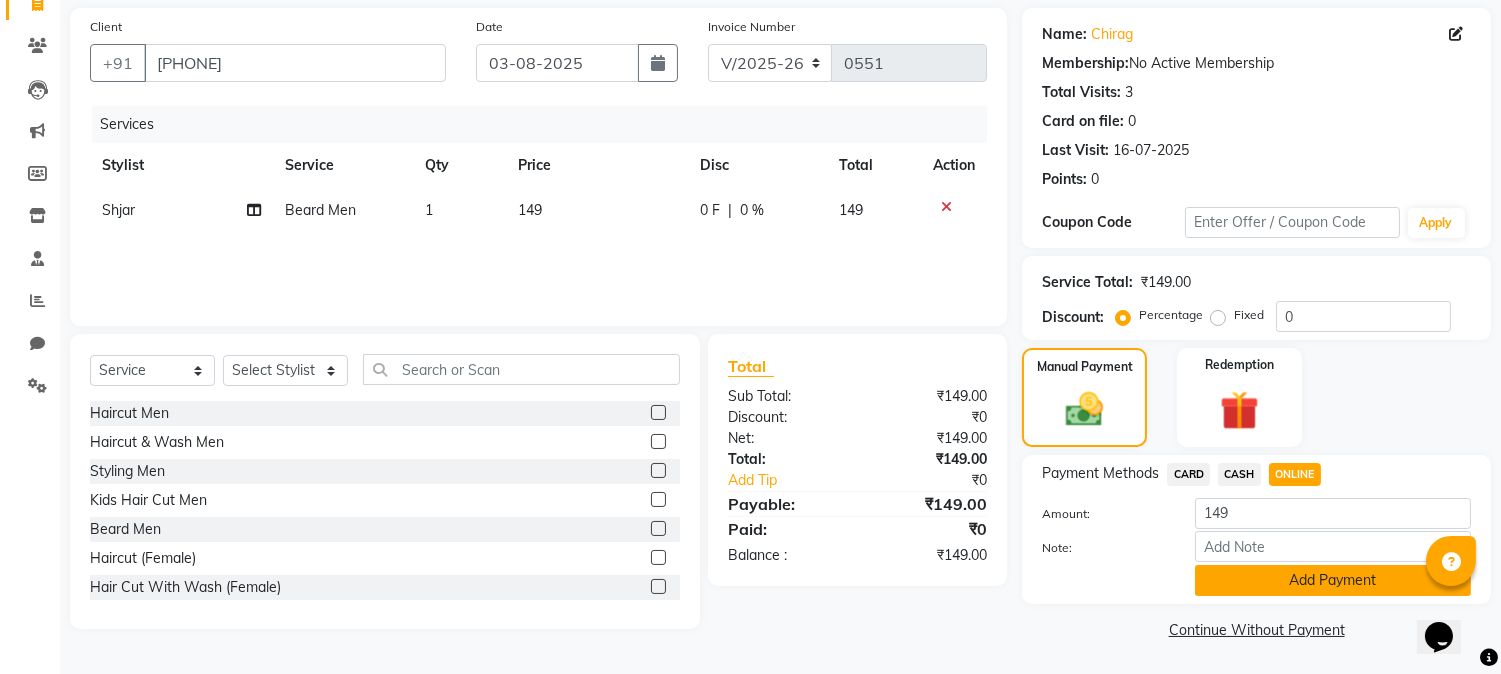 click on "Add Payment" 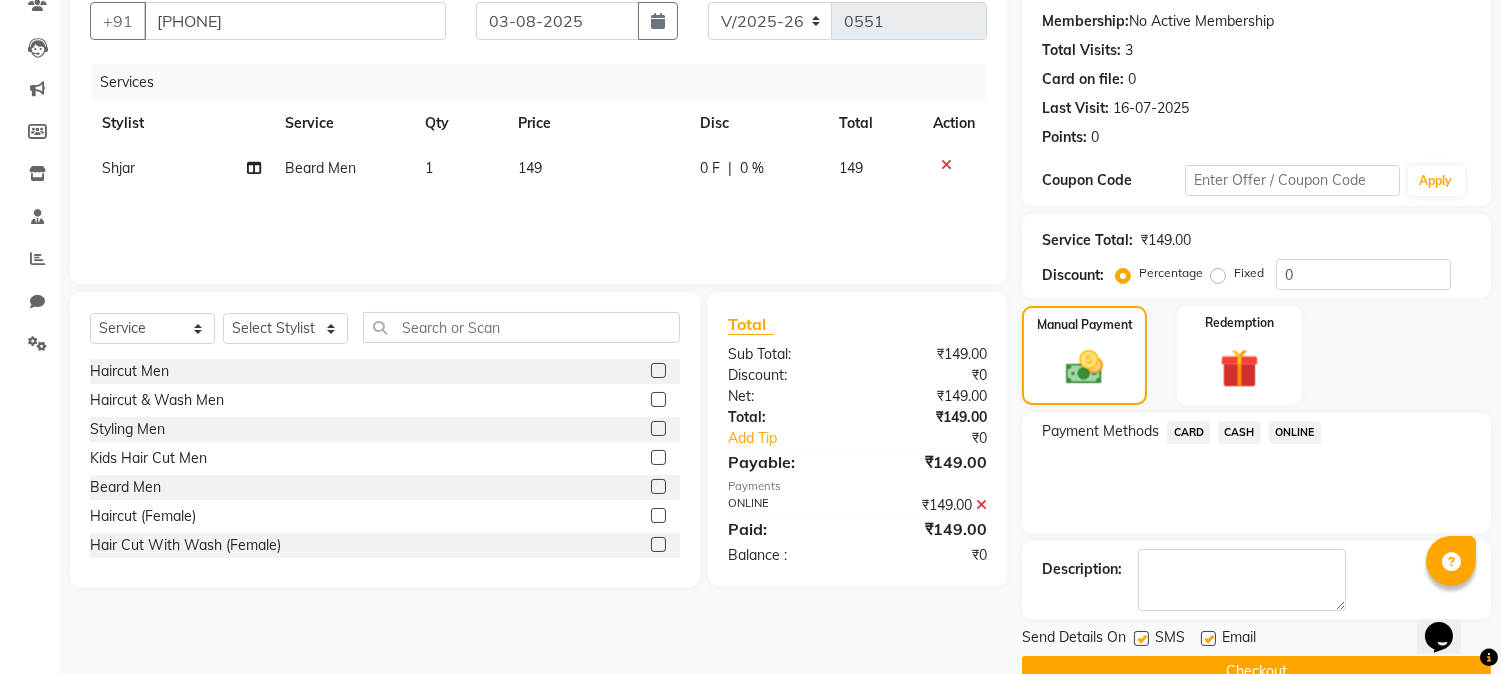 scroll, scrollTop: 225, scrollLeft: 0, axis: vertical 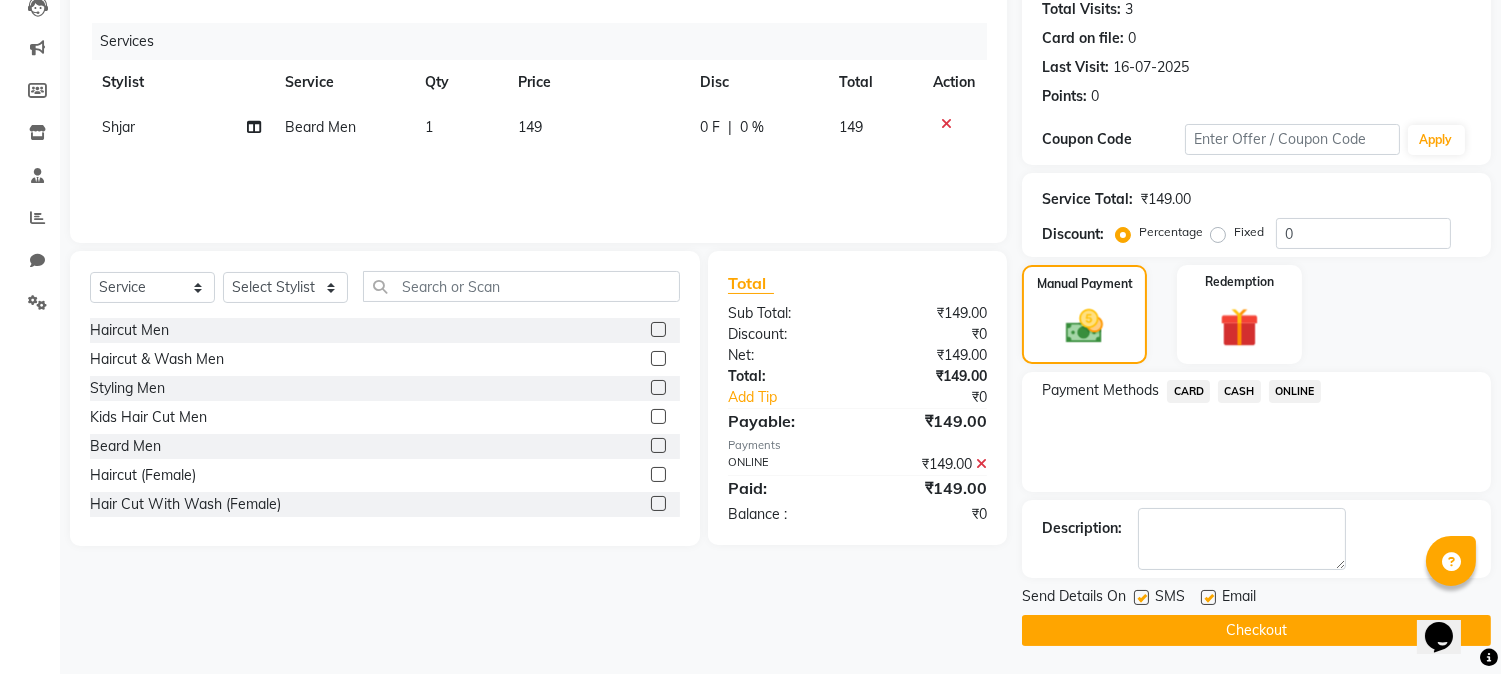 click on "Checkout" 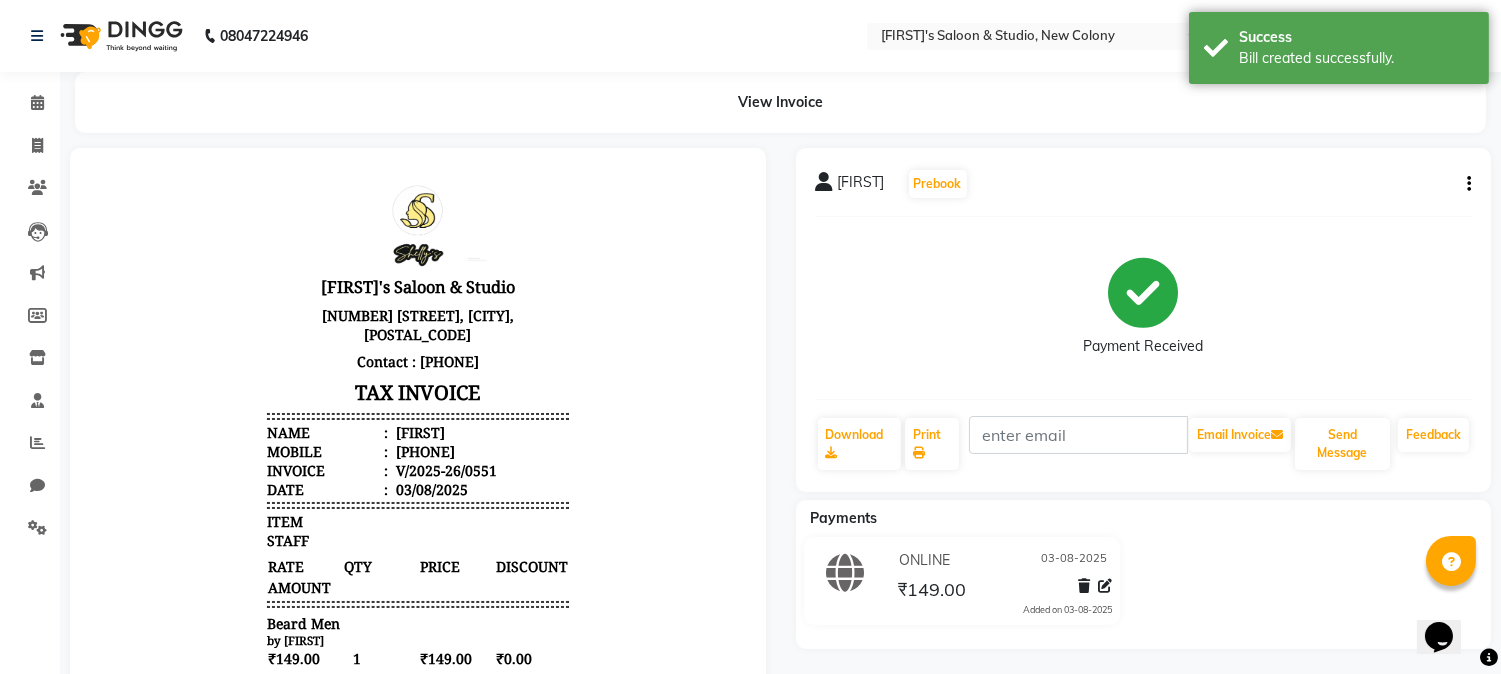 scroll, scrollTop: 0, scrollLeft: 0, axis: both 